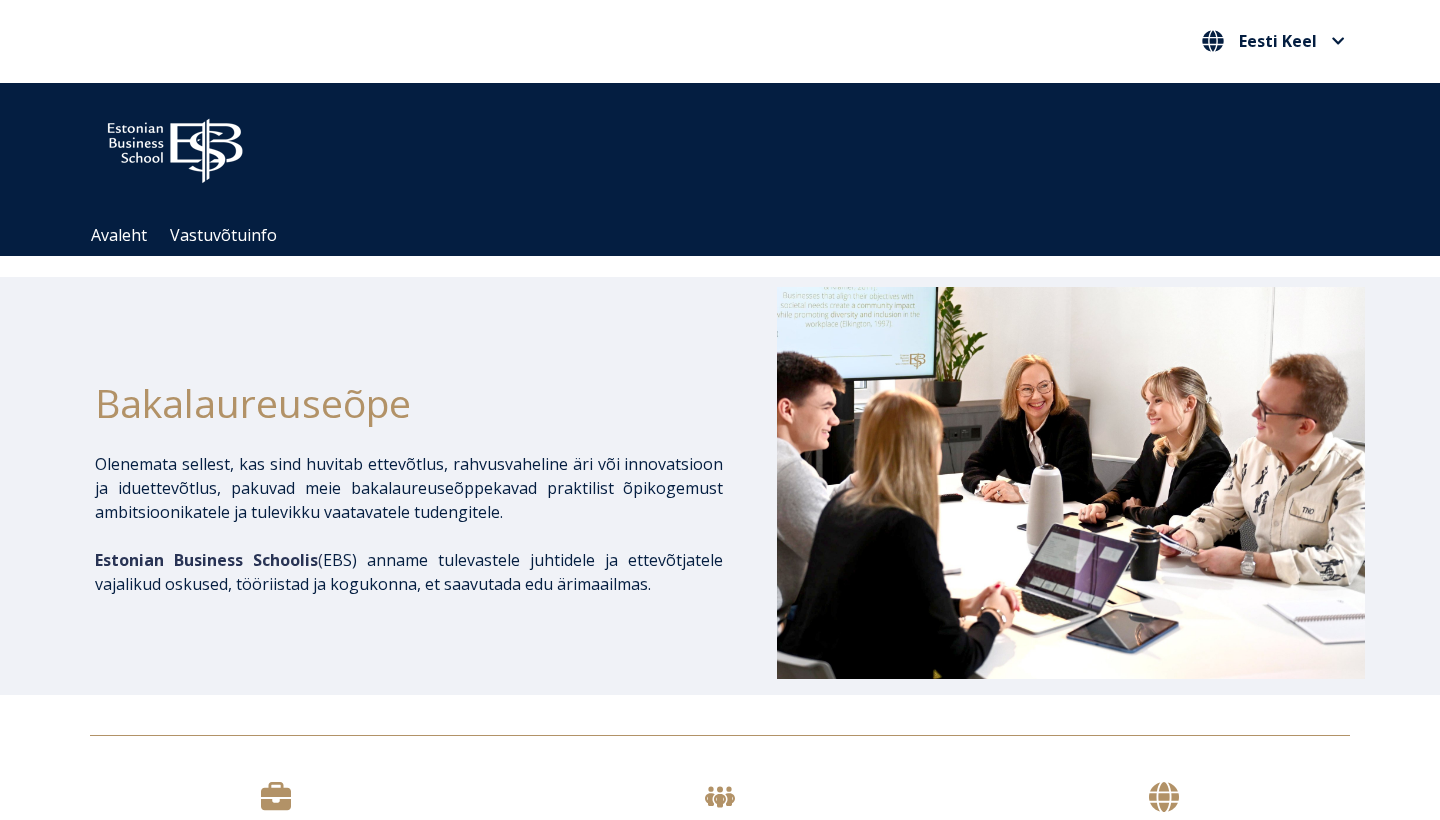 scroll, scrollTop: 607, scrollLeft: 0, axis: vertical 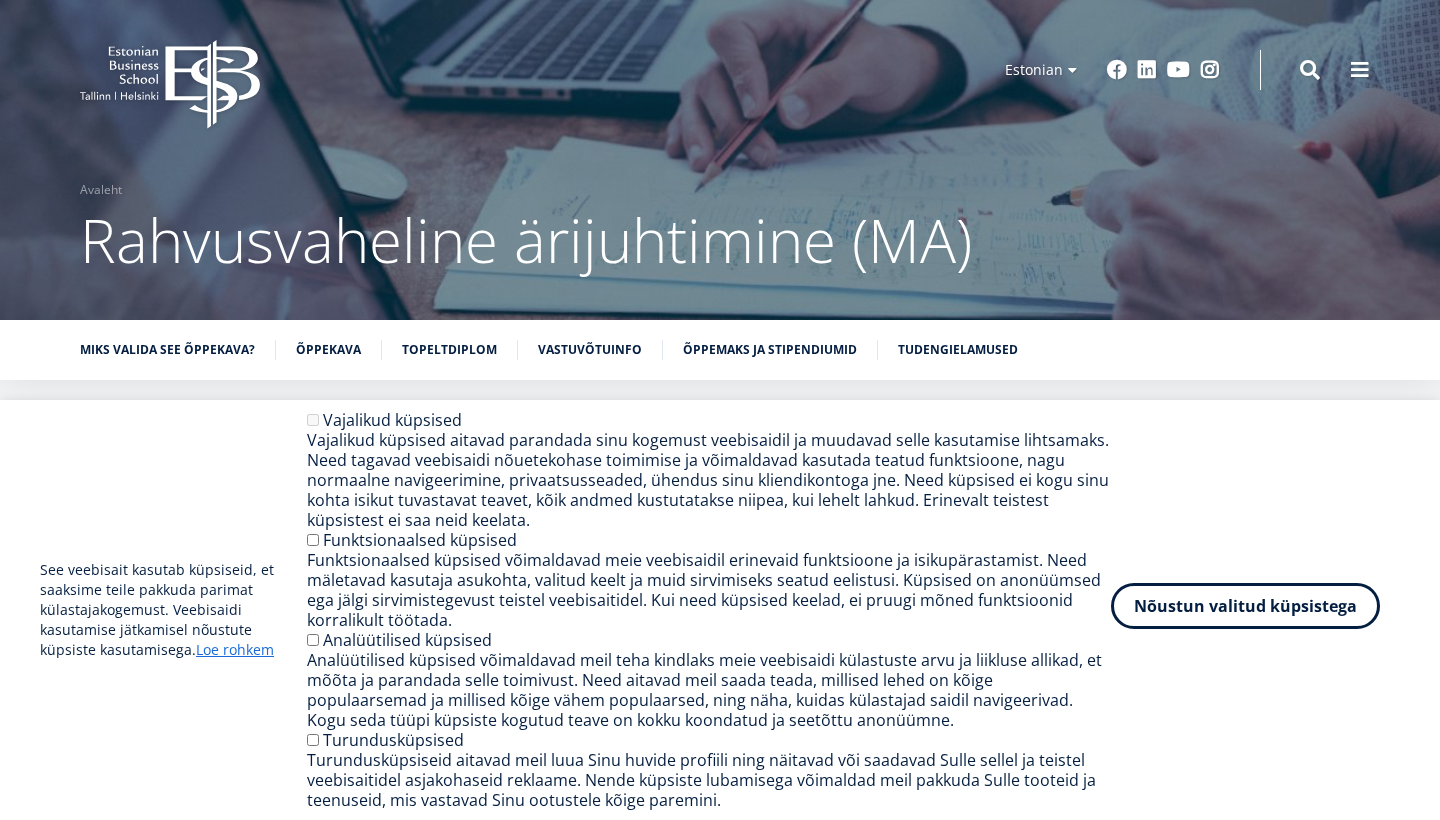 click on "Nõustun valitud küpsistega" at bounding box center (1245, 606) 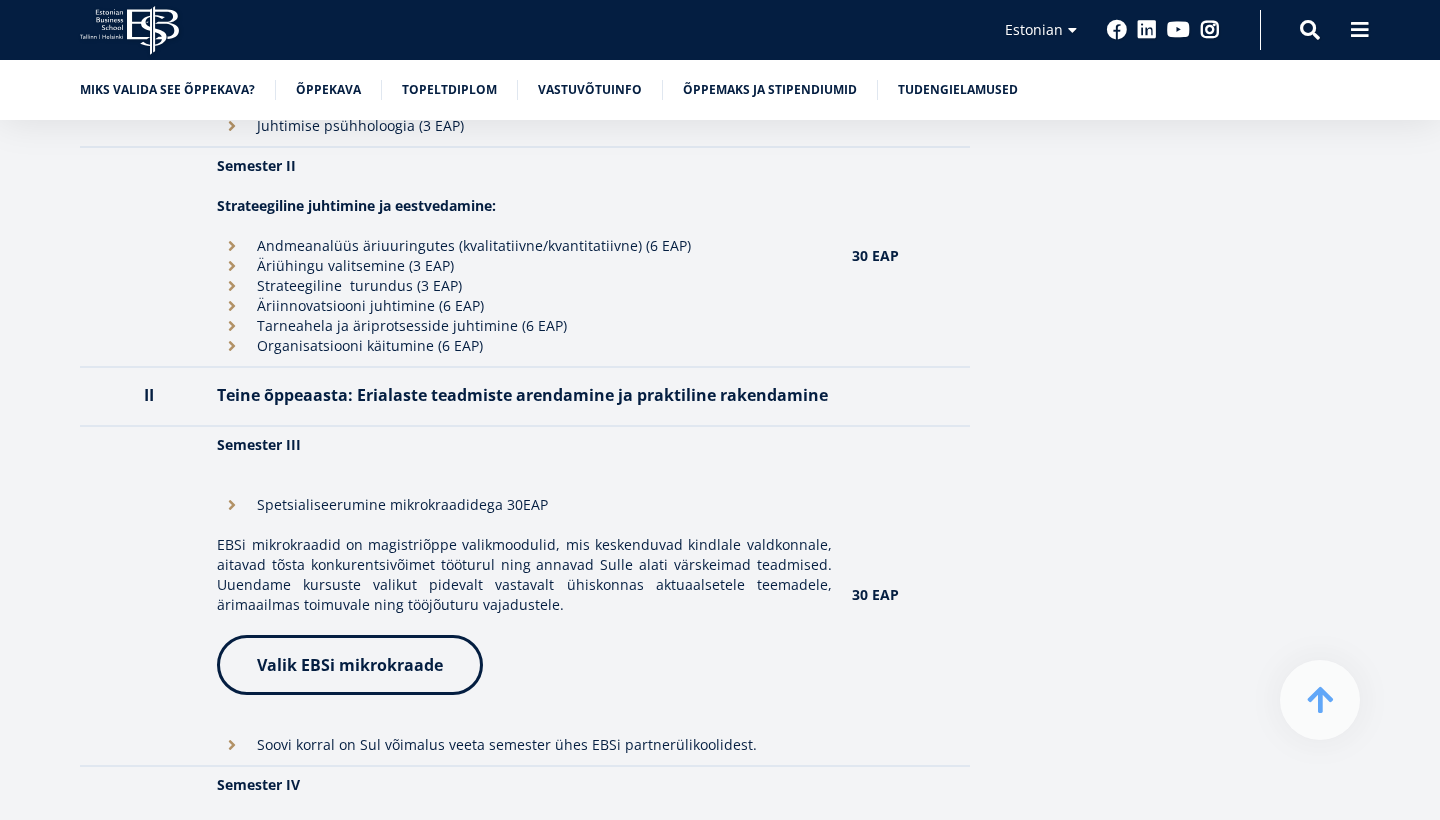 scroll, scrollTop: 2285, scrollLeft: 0, axis: vertical 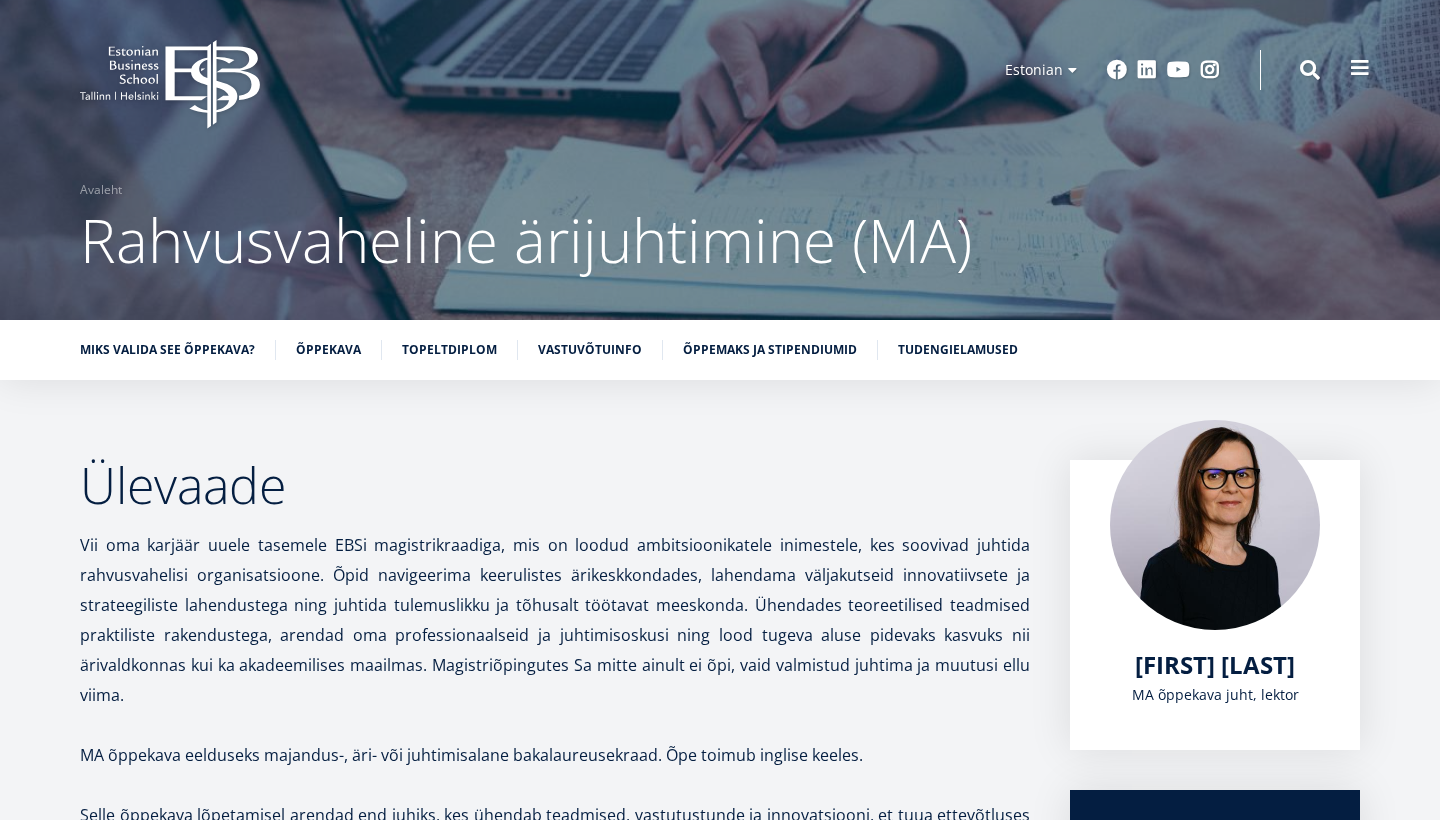 click at bounding box center (1360, 68) 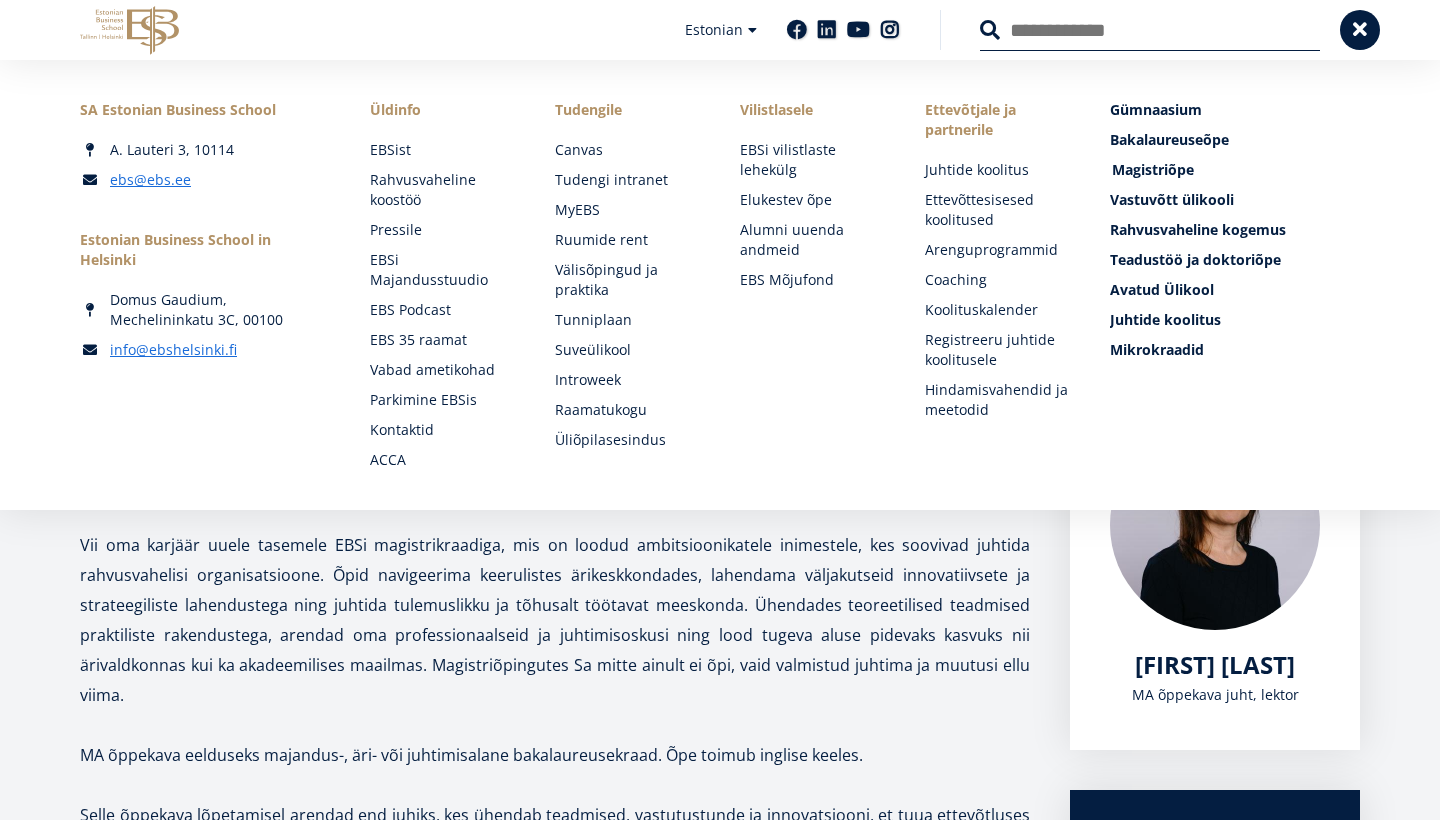 click on "Magistriõpe
Tutvu ja registreeru" at bounding box center [1153, 169] 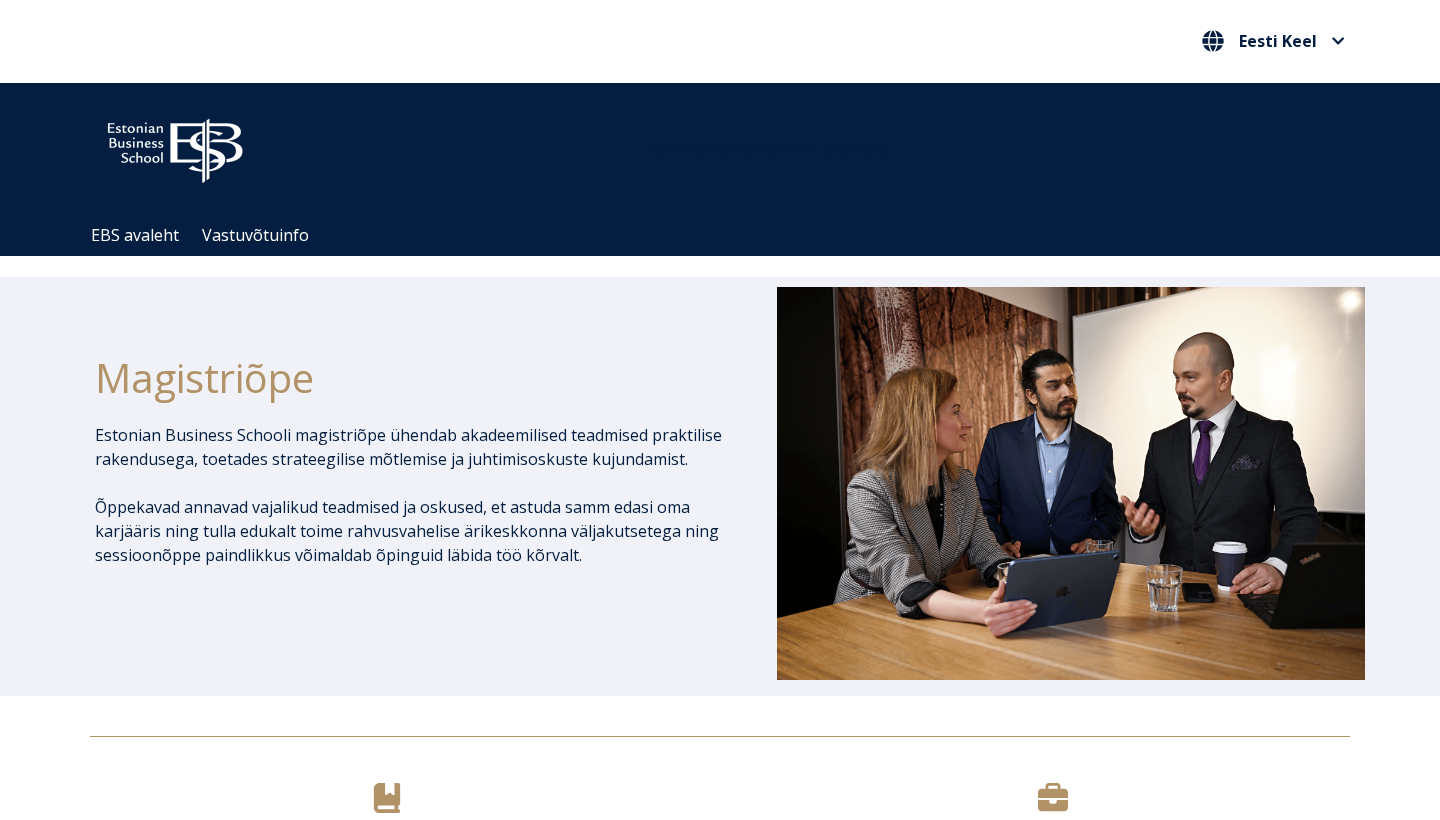 scroll, scrollTop: 0, scrollLeft: 0, axis: both 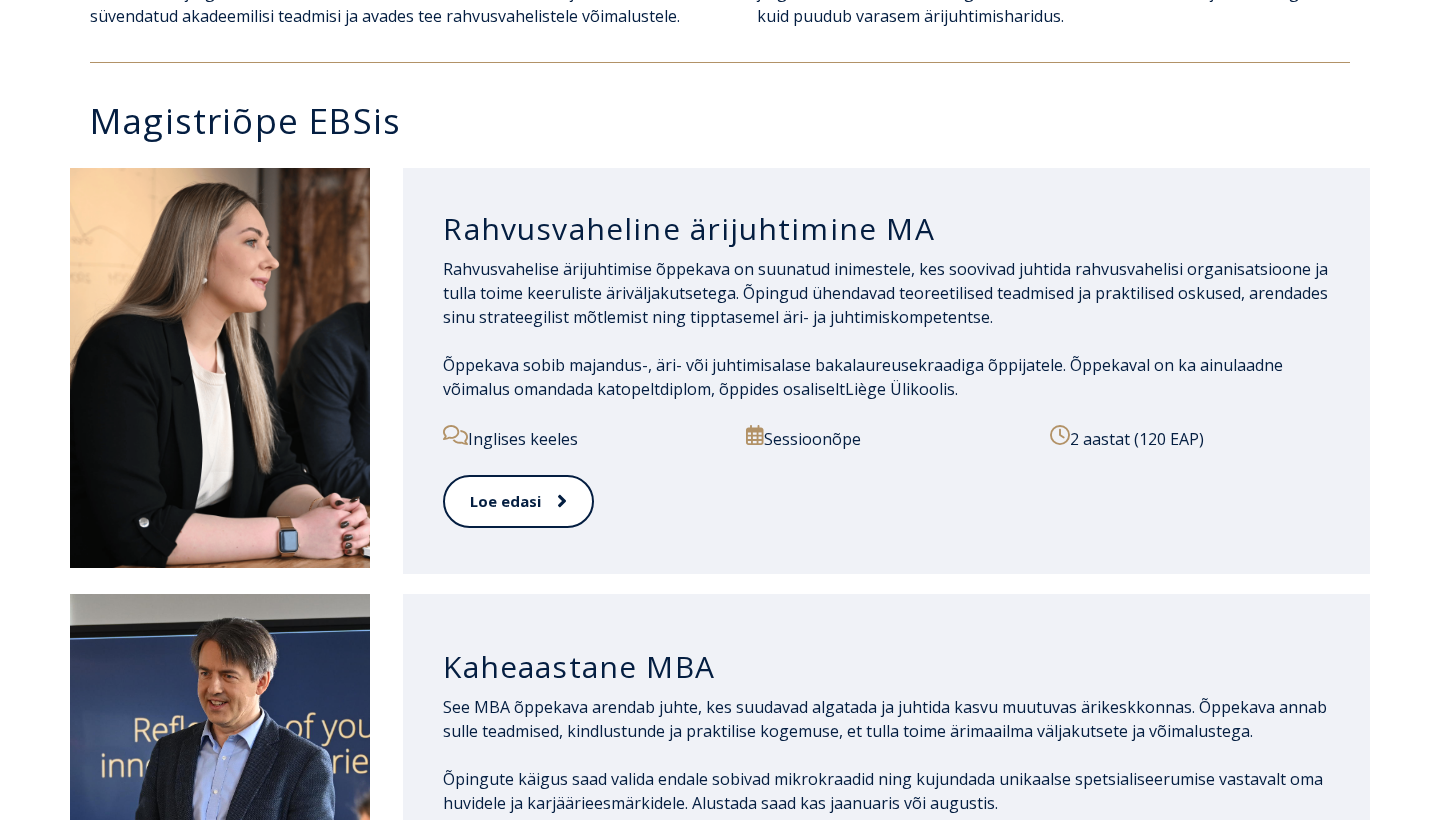 click on "Rahvusvaheline ärijuhtimine MA
Rahvusvahelise ärijuhtimise õppekava on suunatud inimestele, kes soovivad juhtida rahvusvahelisi organisatsioone ja tulla toime keeruliste äriväljakutsetega. Õpingud ühendavad teoreetilised teadmised ja praktilised oskused, arendades sinu strateegilist mõtlemist ning tipptasemel äri- ja juhtimiskompetentse. Õppekava sobib majandus-, äri- või juhtimisalase bakalaureusekraadiga õppijatele.   Õppekaval on ka ainulaadne võimalus omandada ka  topeltdiplom , õppides osaliselt  Liège Ülikoolis .
Inglises keeles
Sessioonõpe
2 aastat (120 EAP)
Loe edasi" at bounding box center [886, 371] 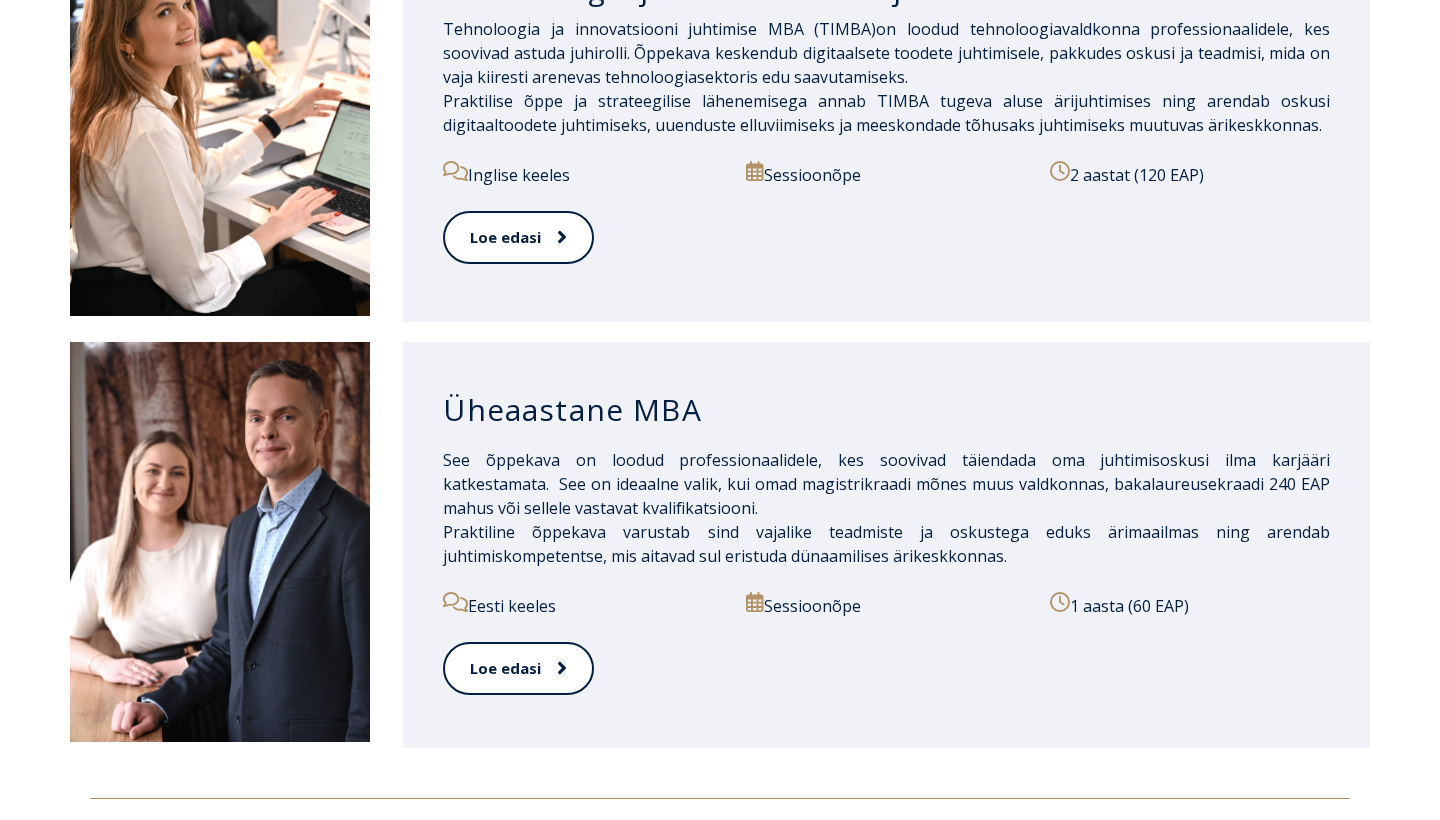 scroll, scrollTop: 2026, scrollLeft: 0, axis: vertical 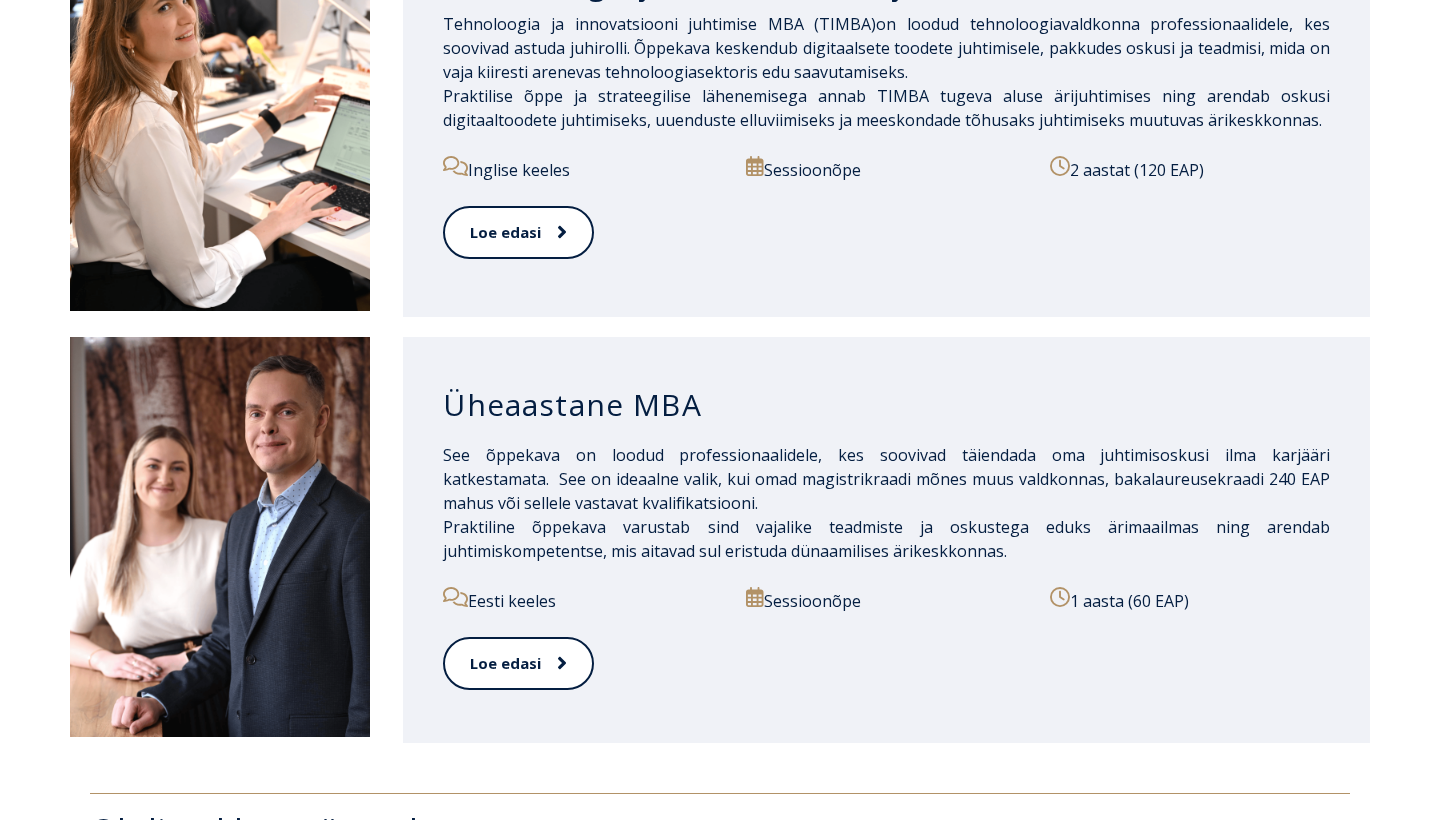click on "Üheaastane MBA" at bounding box center [886, 405] 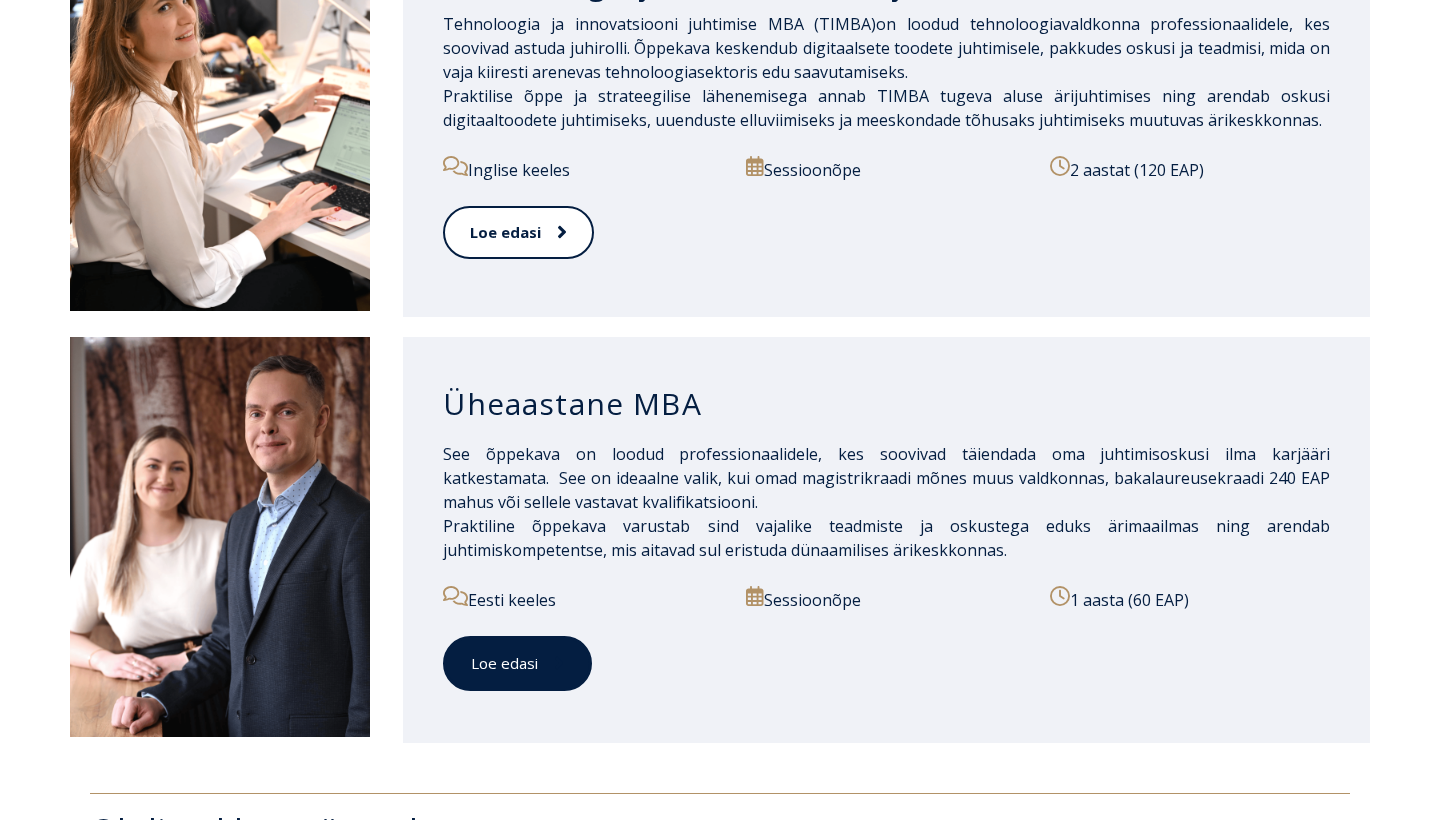 click on "Loe edasi" at bounding box center (517, 663) 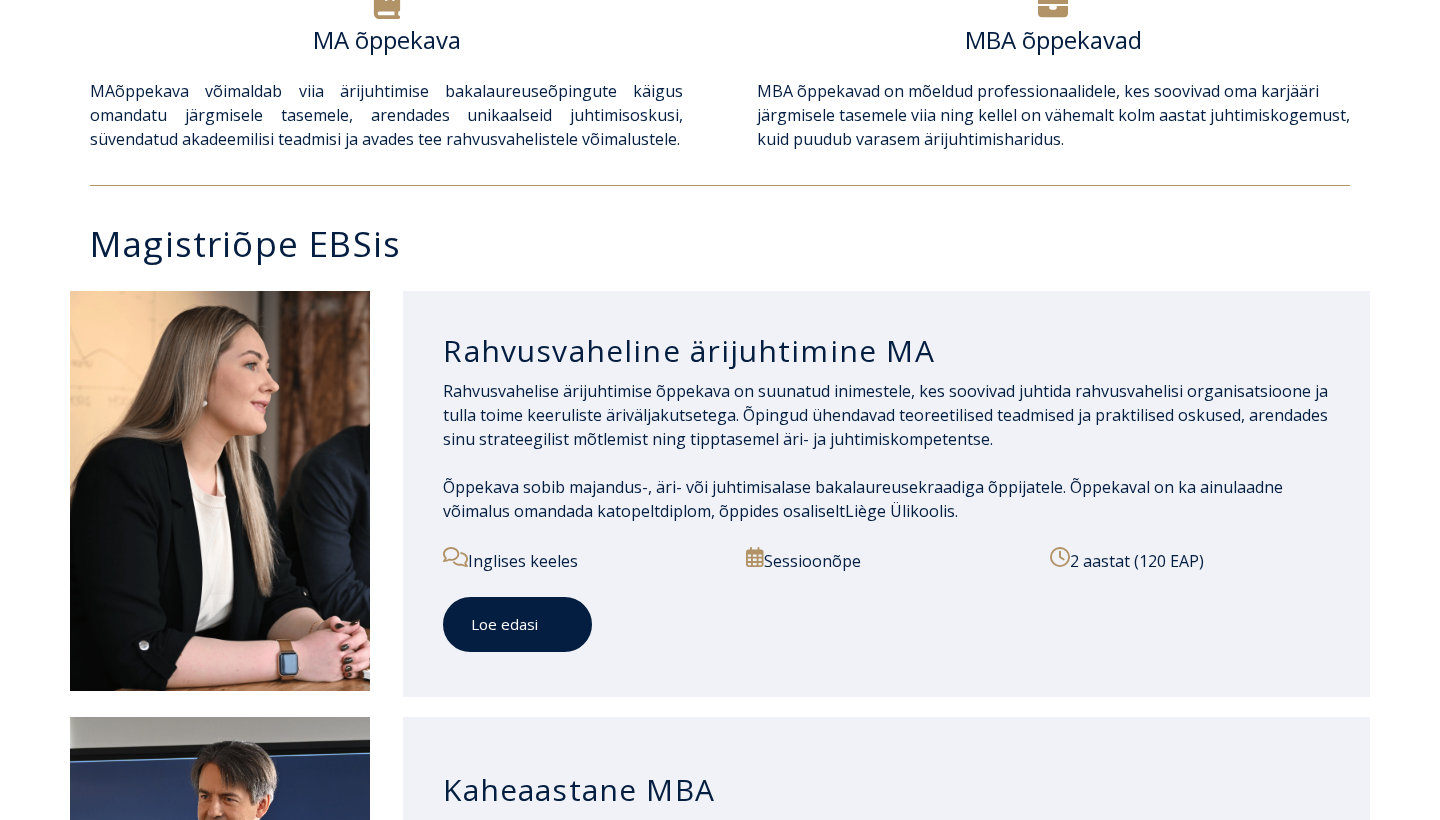 scroll, scrollTop: 824, scrollLeft: 0, axis: vertical 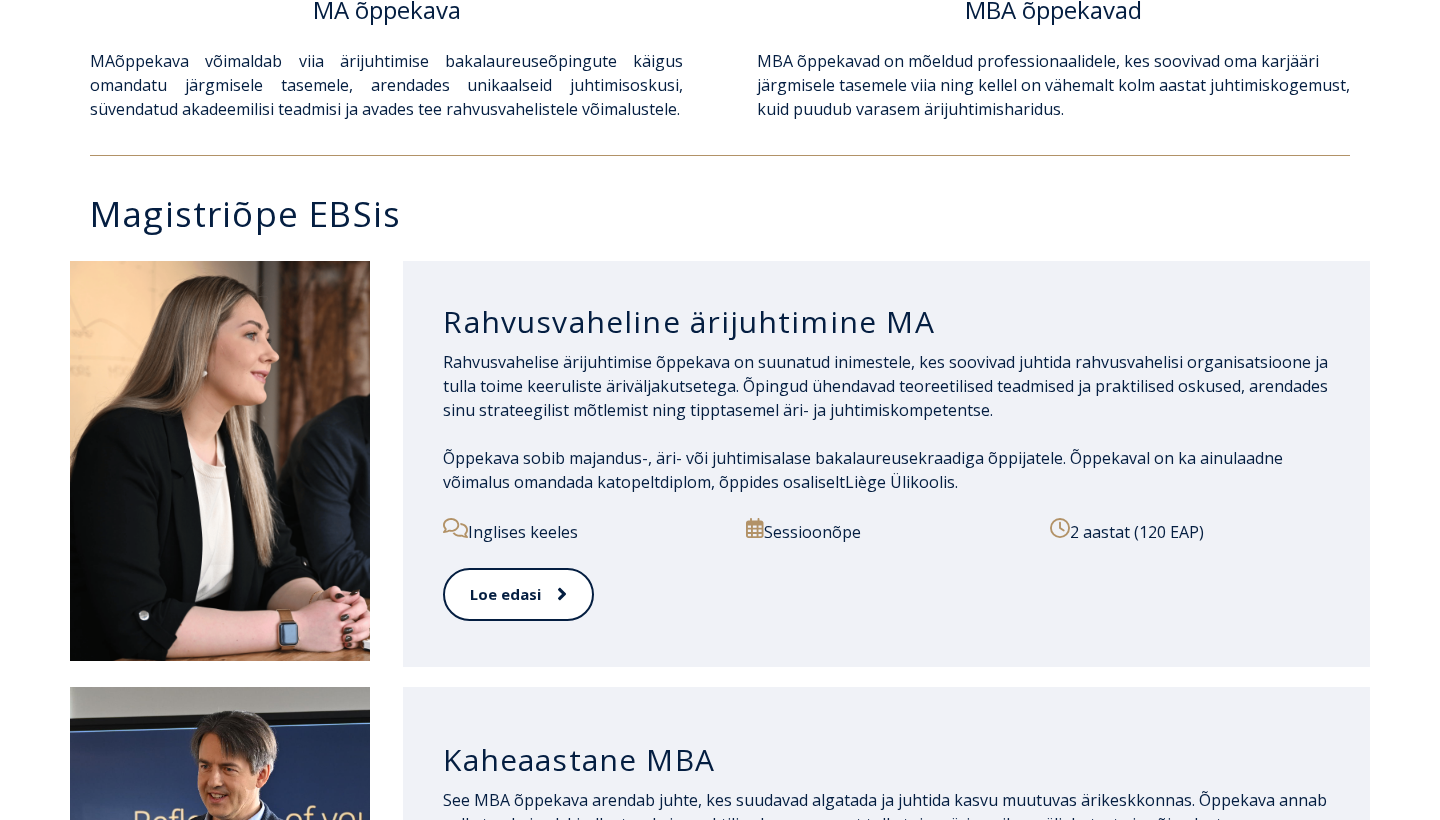 click on "Inglises keeles" at bounding box center (583, 543) 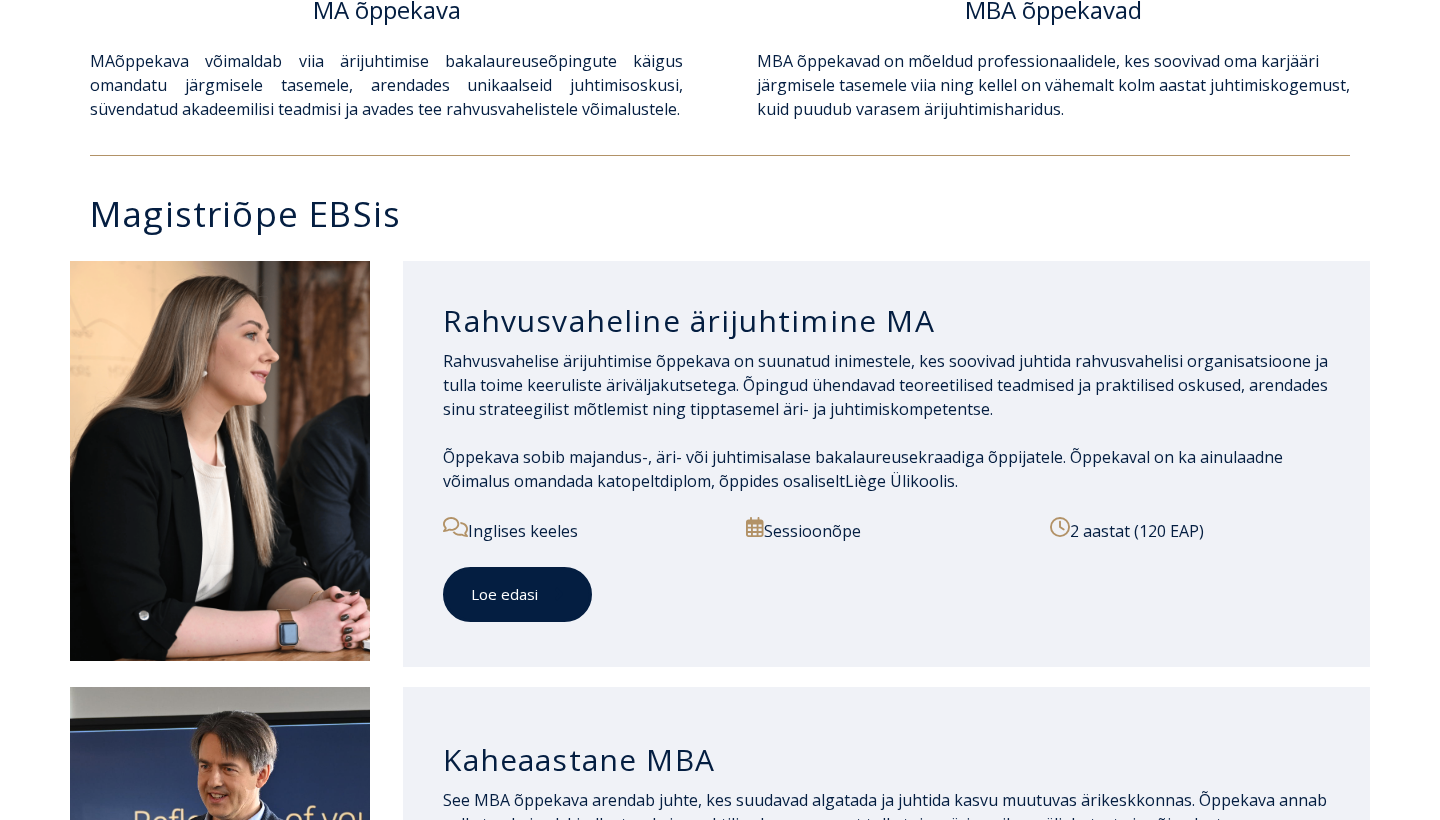 click on "Loe edasi" at bounding box center (517, 594) 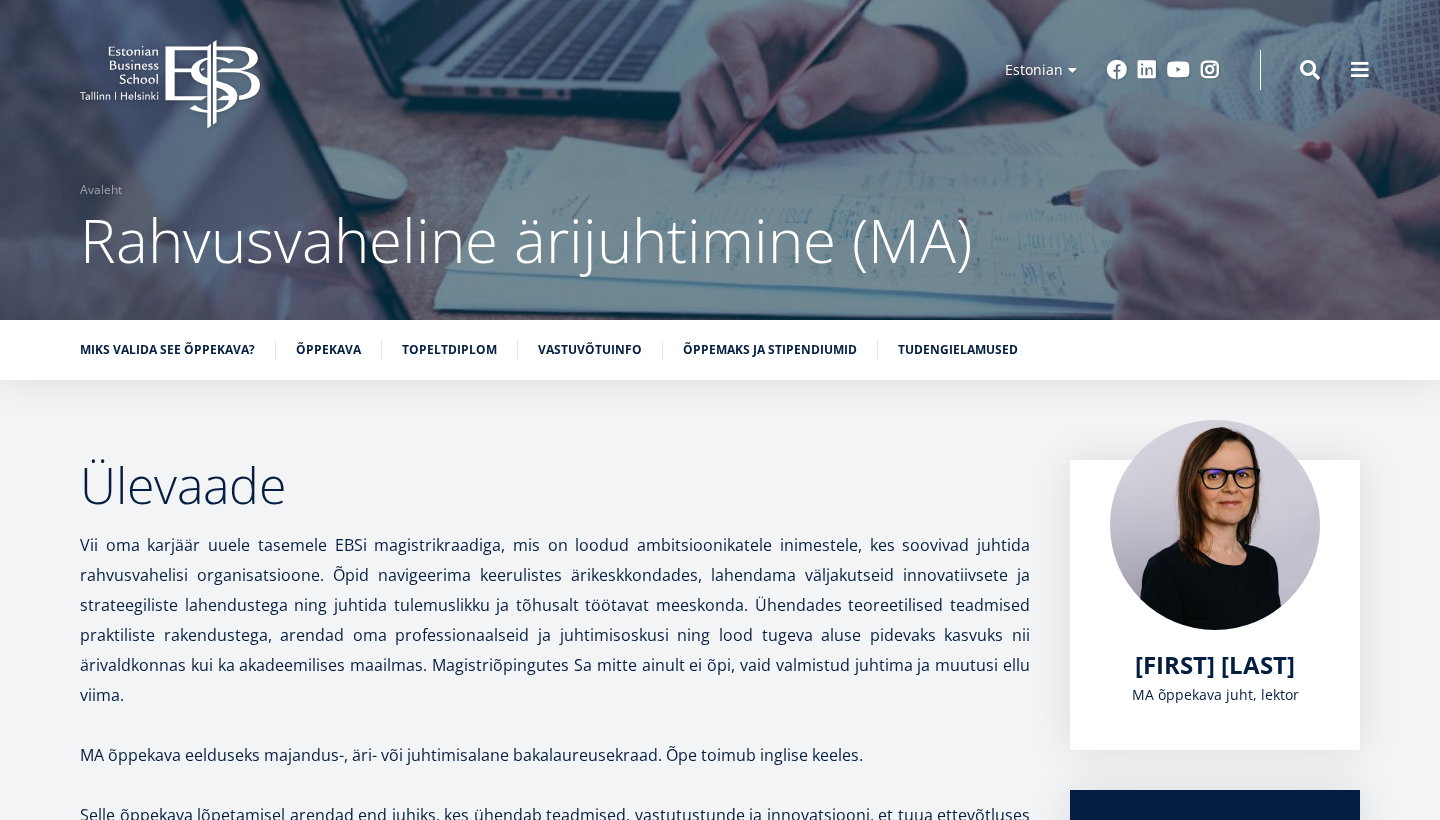 scroll, scrollTop: 0, scrollLeft: 0, axis: both 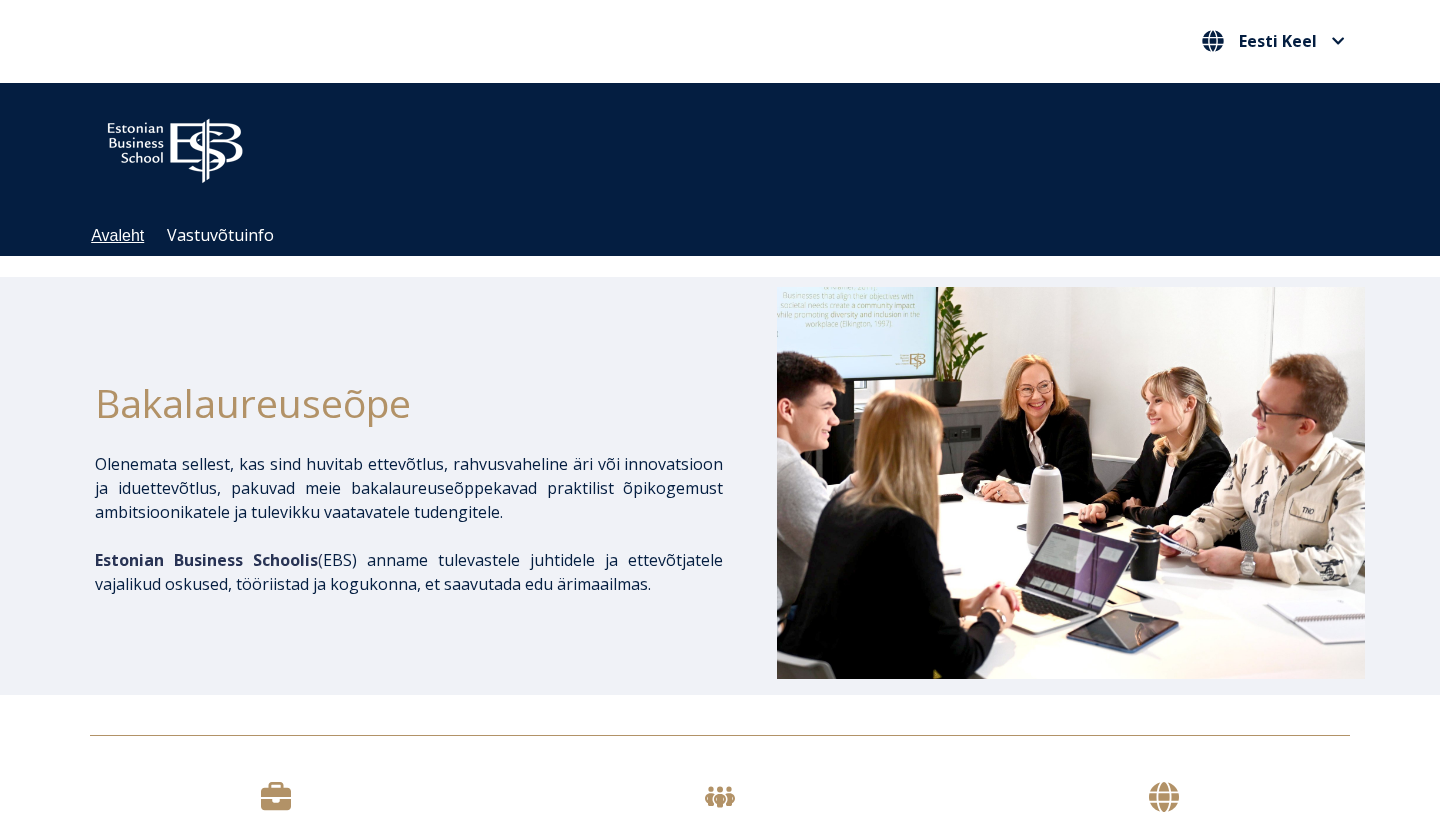 click on "Avaleht
Vastuvõtuinfo" at bounding box center [730, 235] 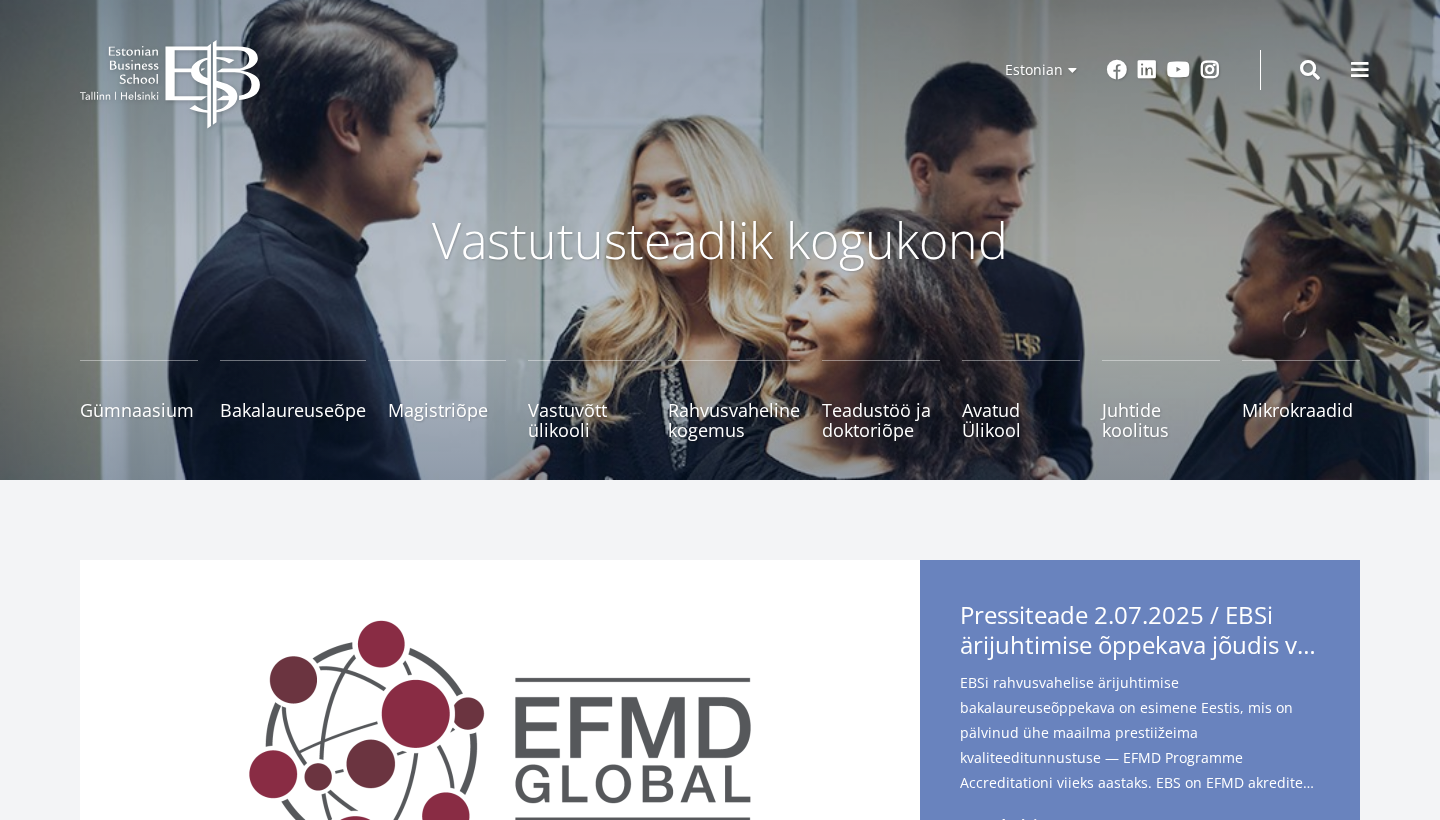 scroll, scrollTop: 0, scrollLeft: 0, axis: both 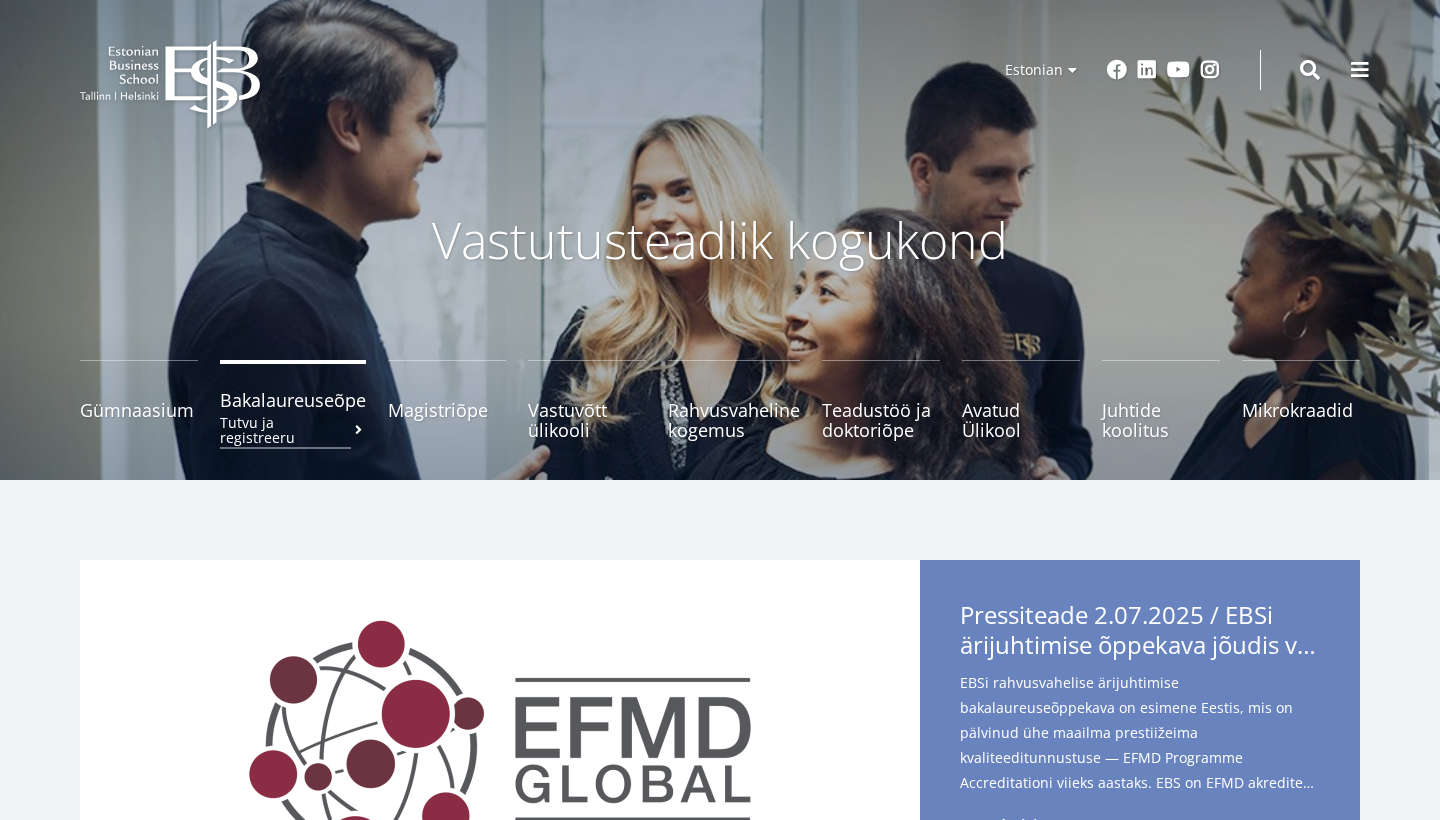 click on "Tutvu ja registreeru" at bounding box center [293, 430] 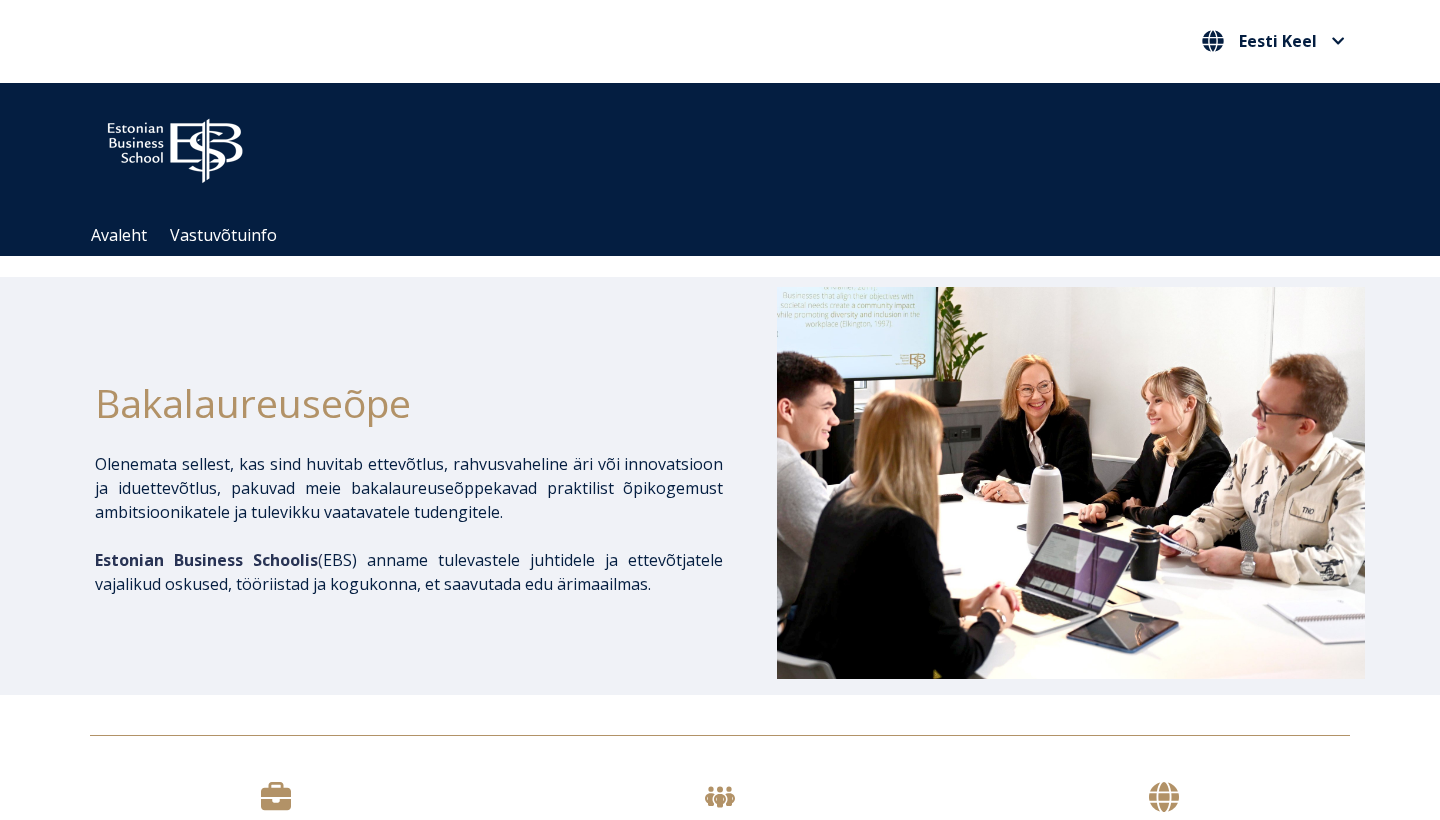 scroll, scrollTop: 0, scrollLeft: 0, axis: both 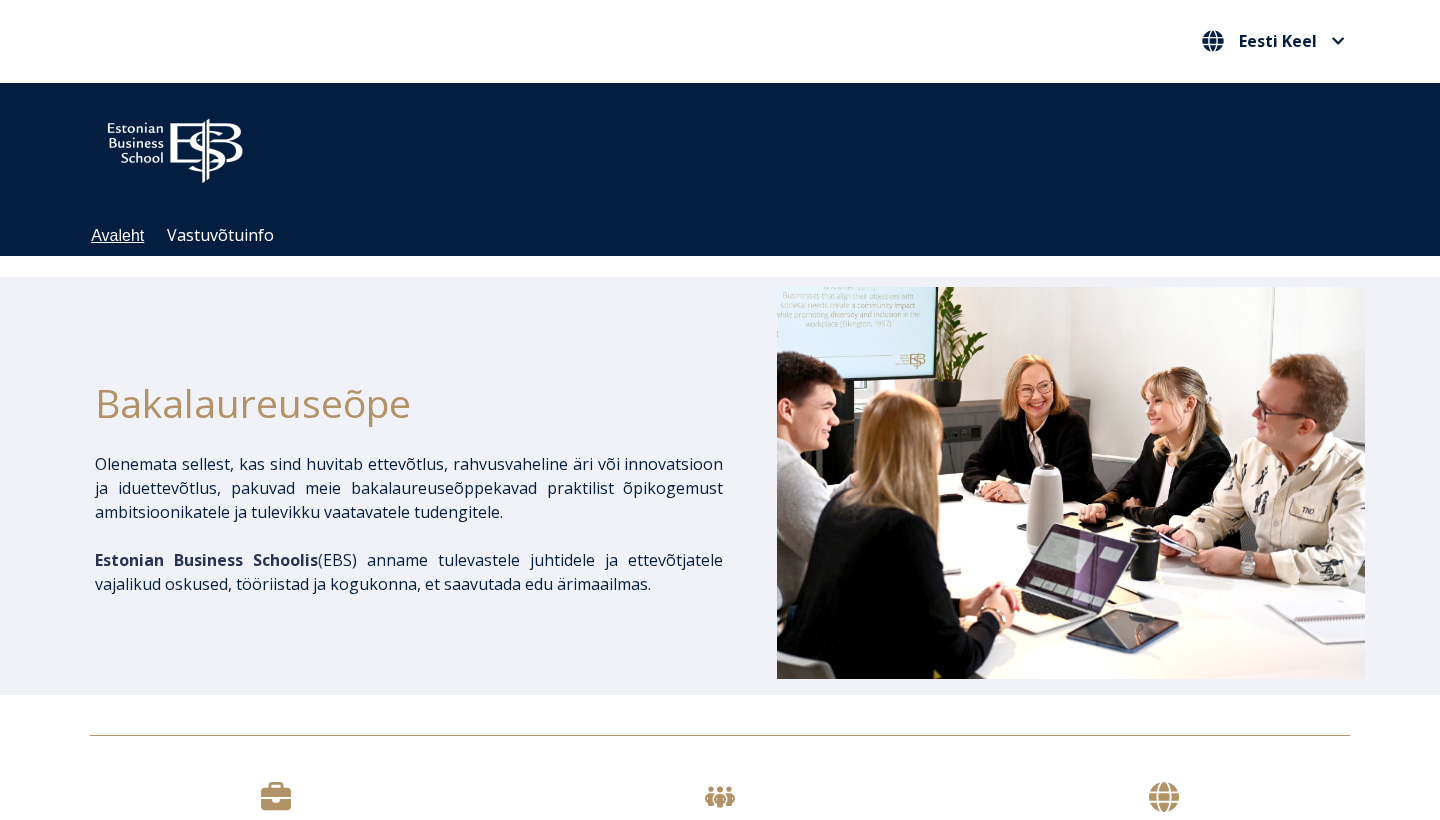 click on "Avaleht" at bounding box center [117, 235] 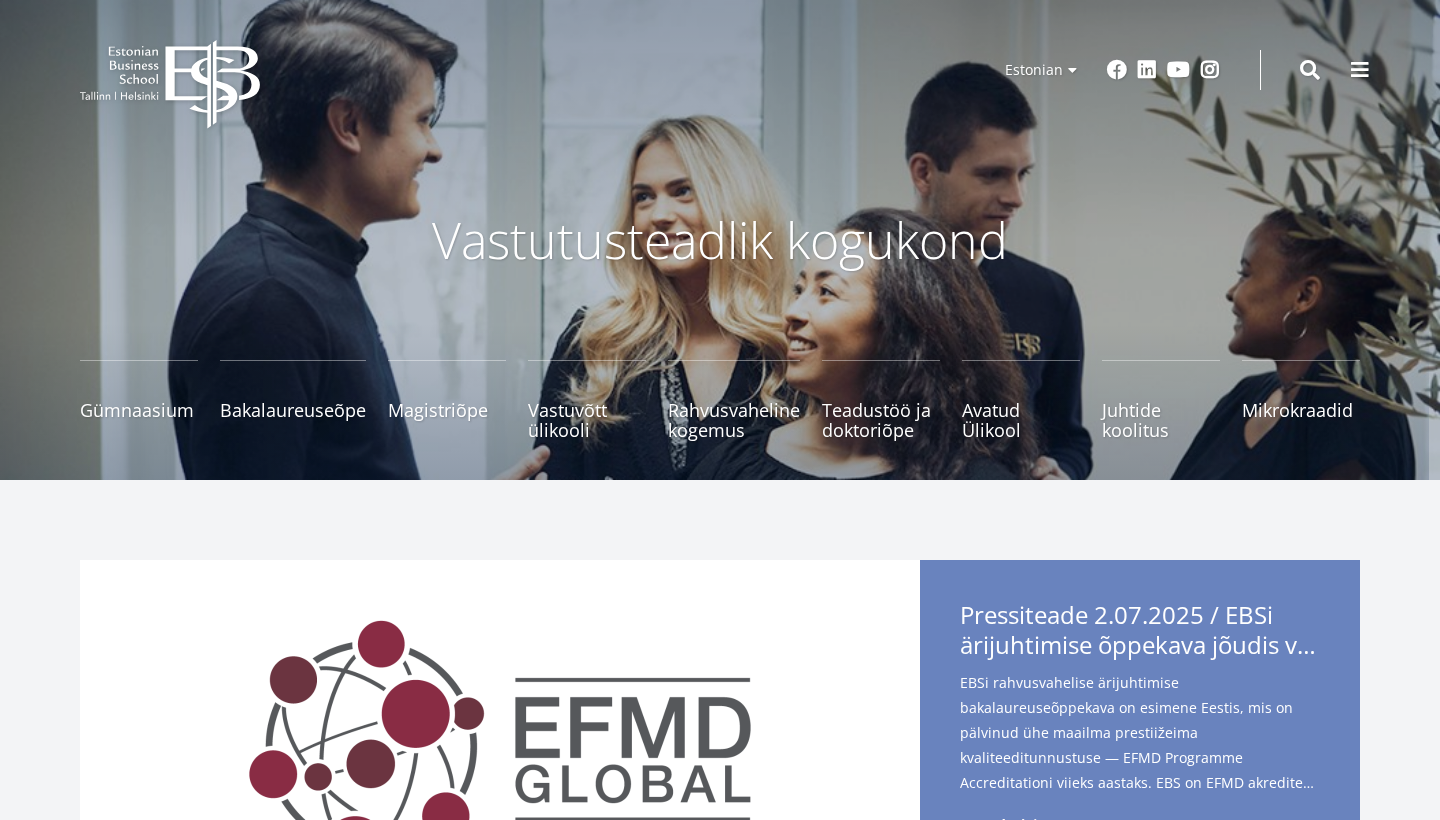scroll, scrollTop: 0, scrollLeft: 0, axis: both 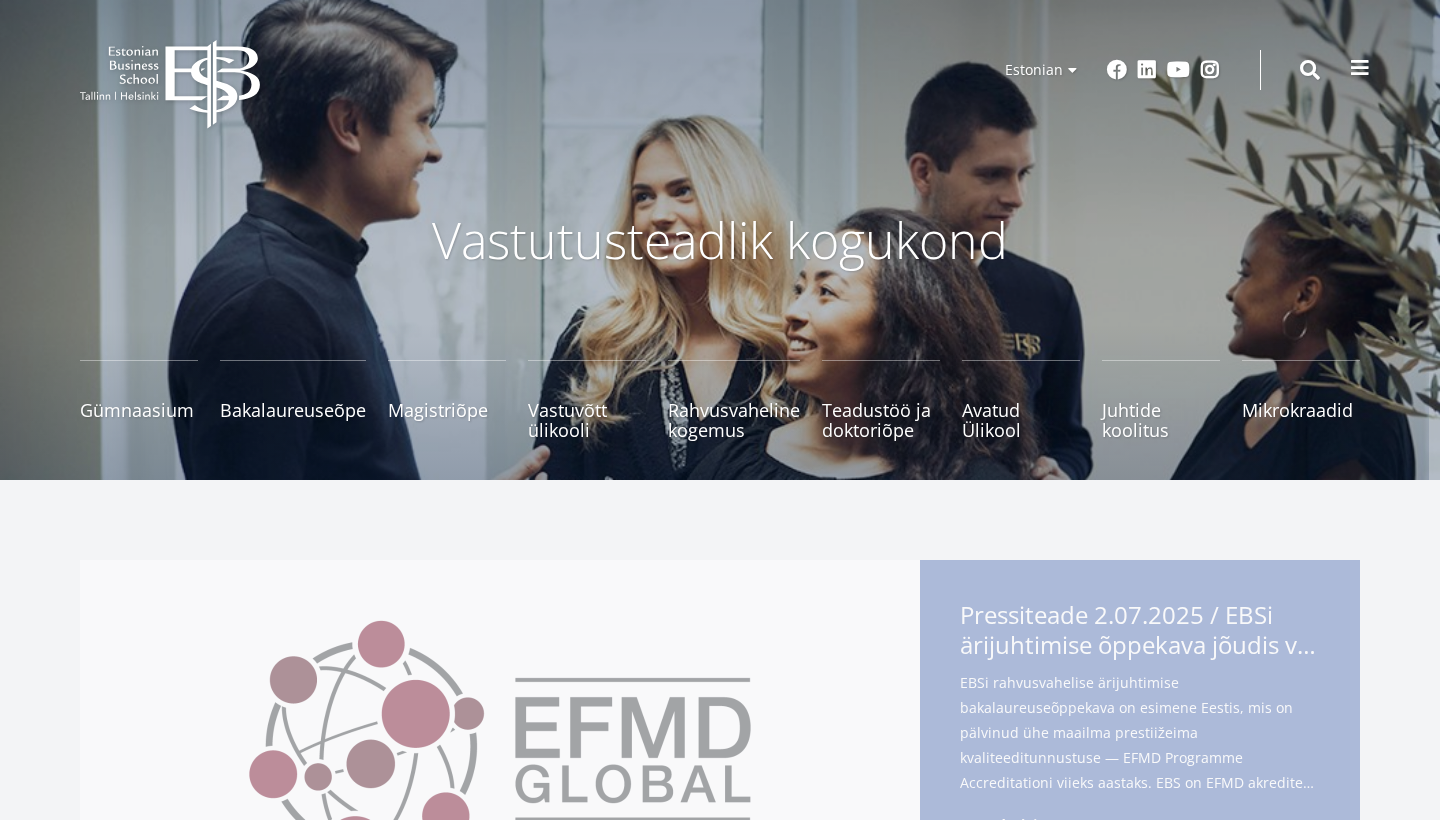click at bounding box center (1360, 68) 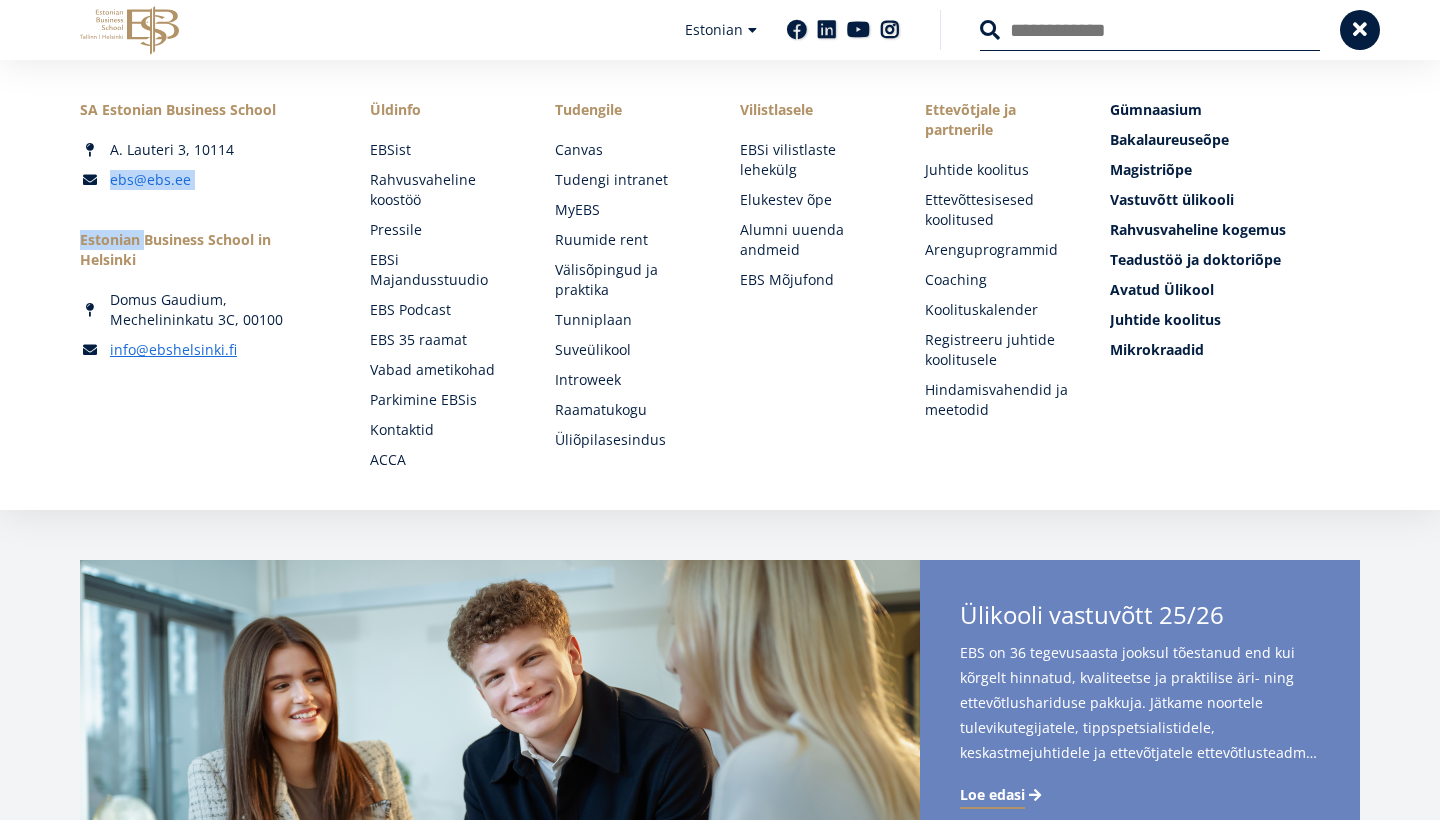 drag, startPoint x: 195, startPoint y: 190, endPoint x: 118, endPoint y: 182, distance: 77.41447 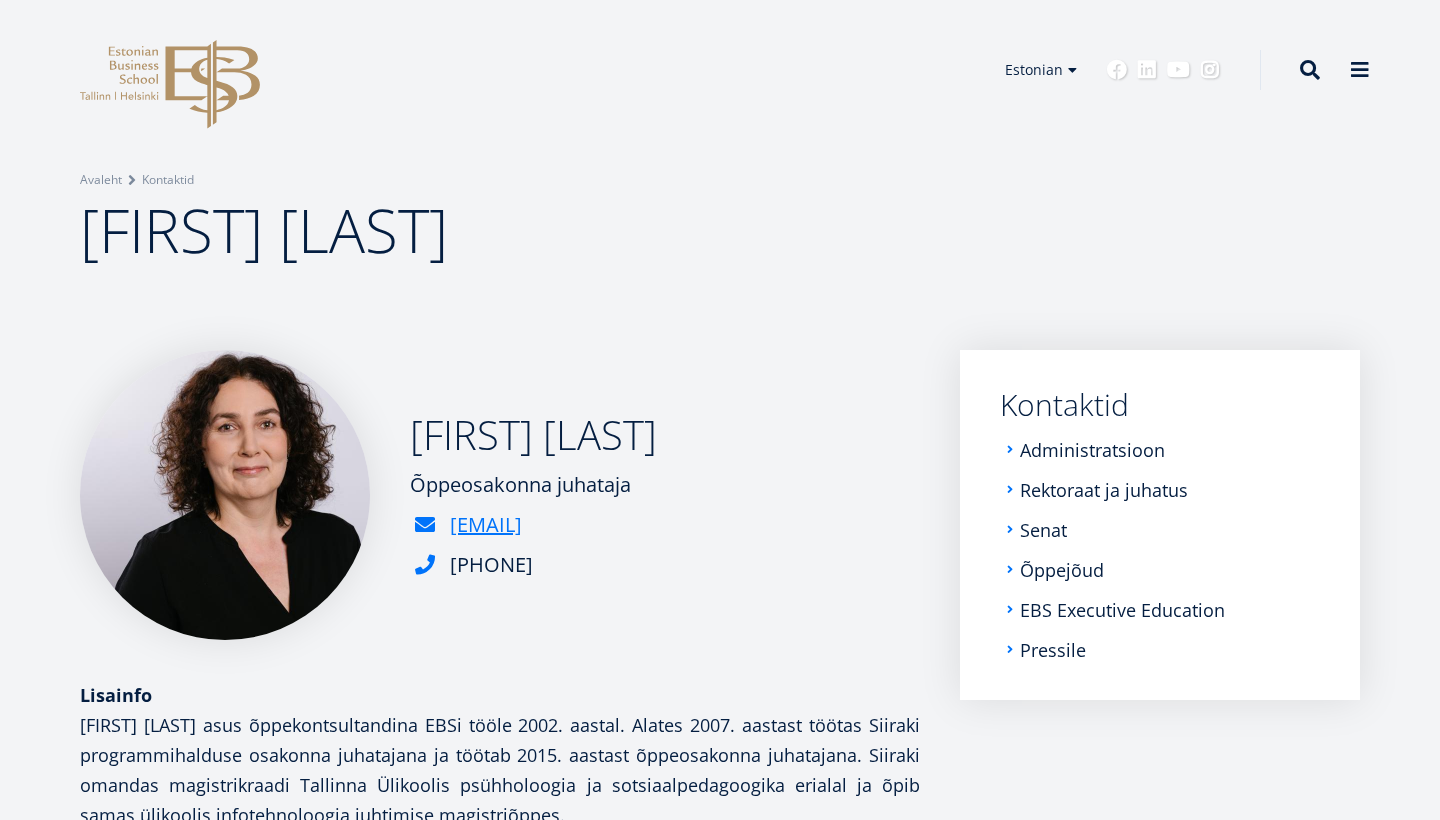 scroll, scrollTop: 0, scrollLeft: 0, axis: both 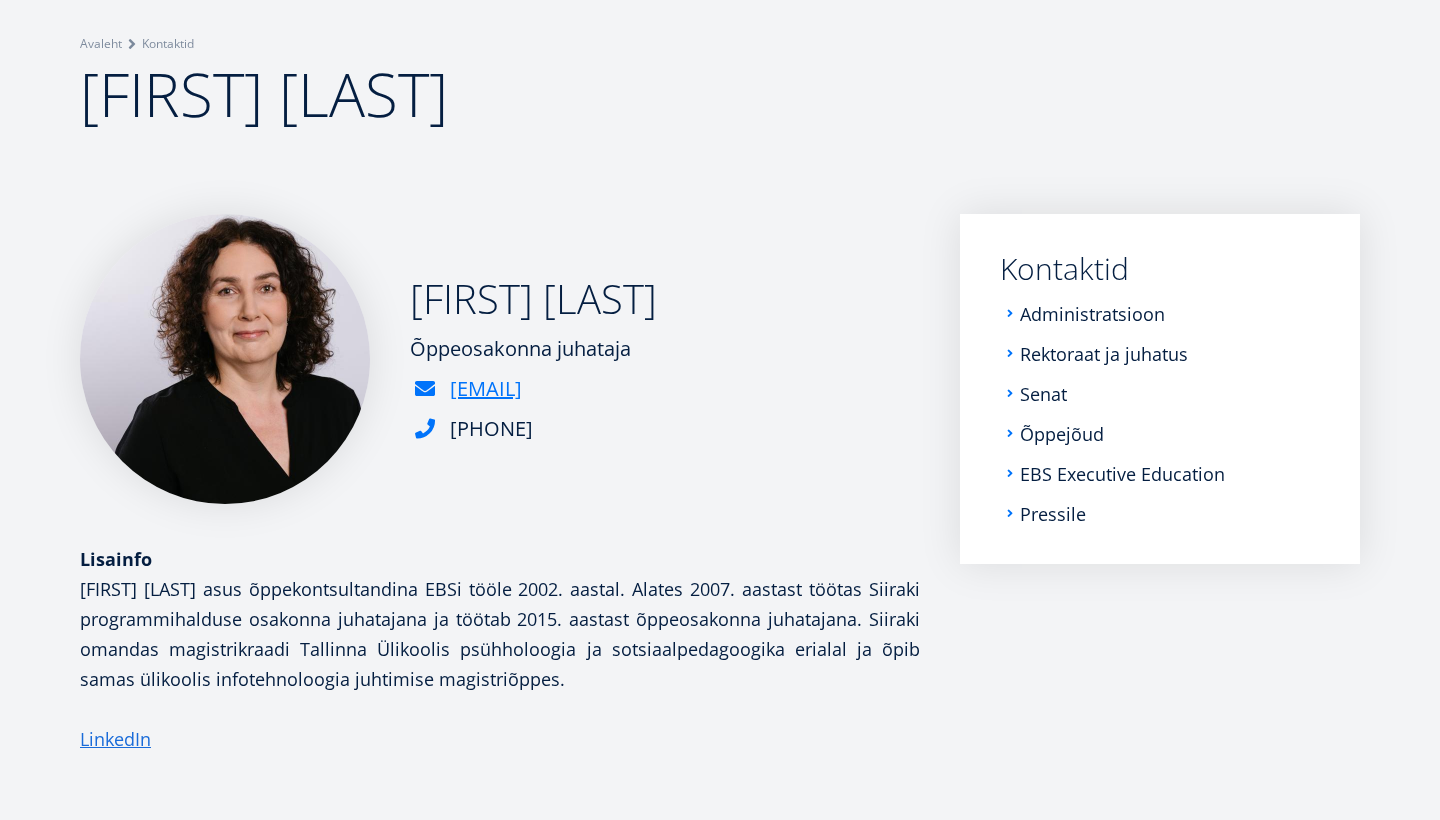 drag, startPoint x: 683, startPoint y: 386, endPoint x: 441, endPoint y: 377, distance: 242.1673 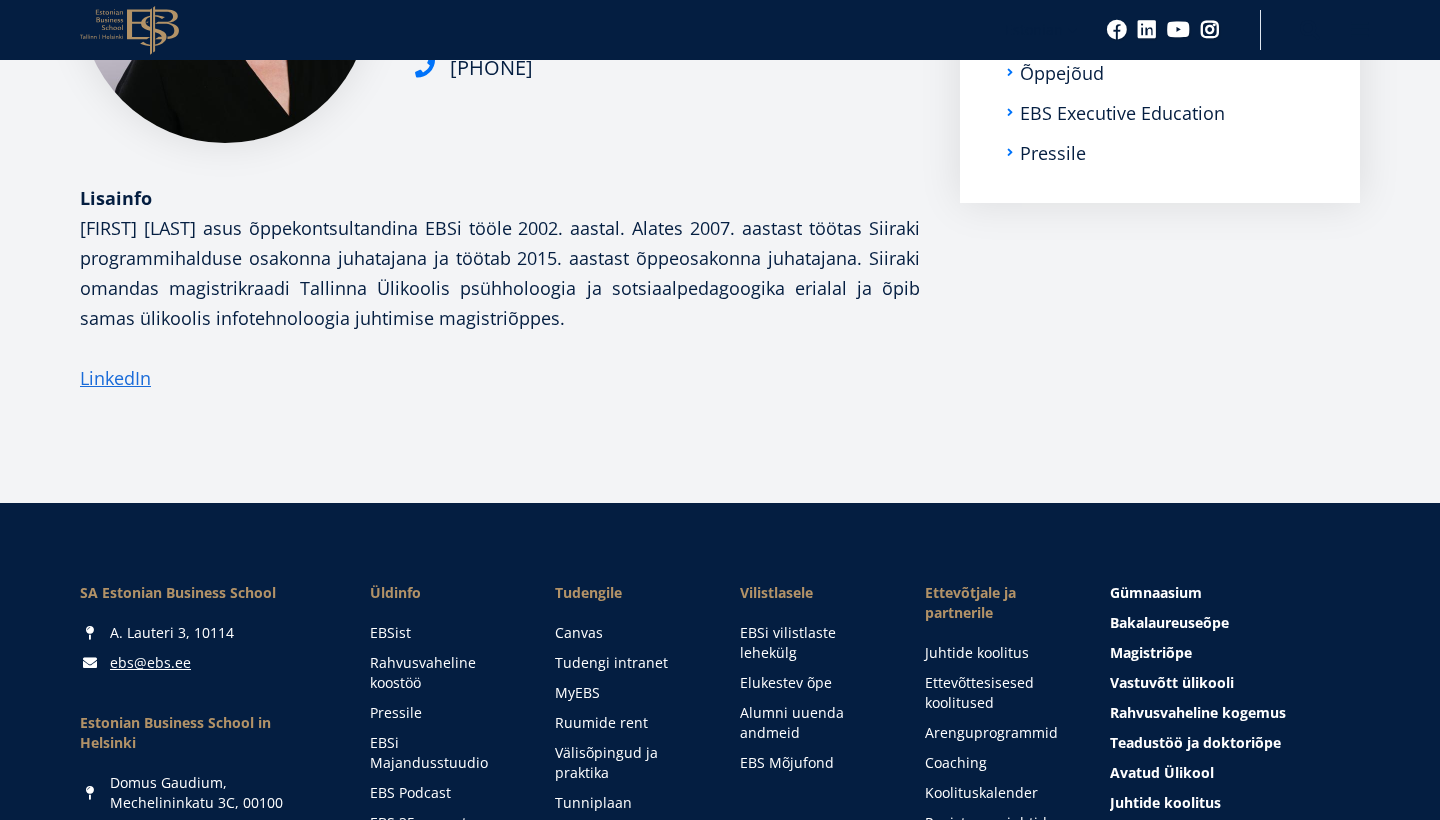 scroll, scrollTop: 145, scrollLeft: 0, axis: vertical 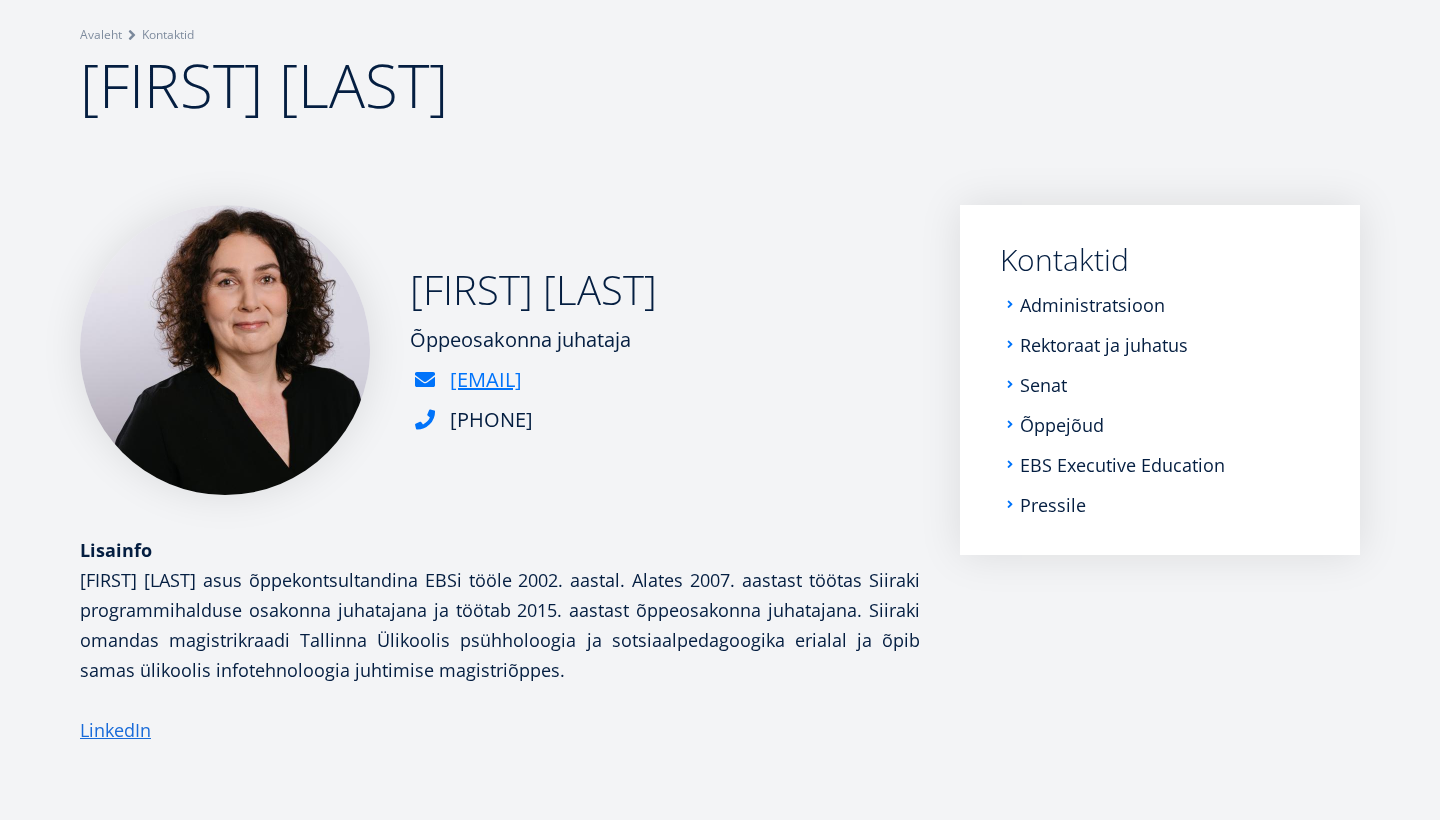 click on "[FIRST] [LAST]
[TITLE]
[EMAIL]
[PHONE]" at bounding box center (500, 350) 